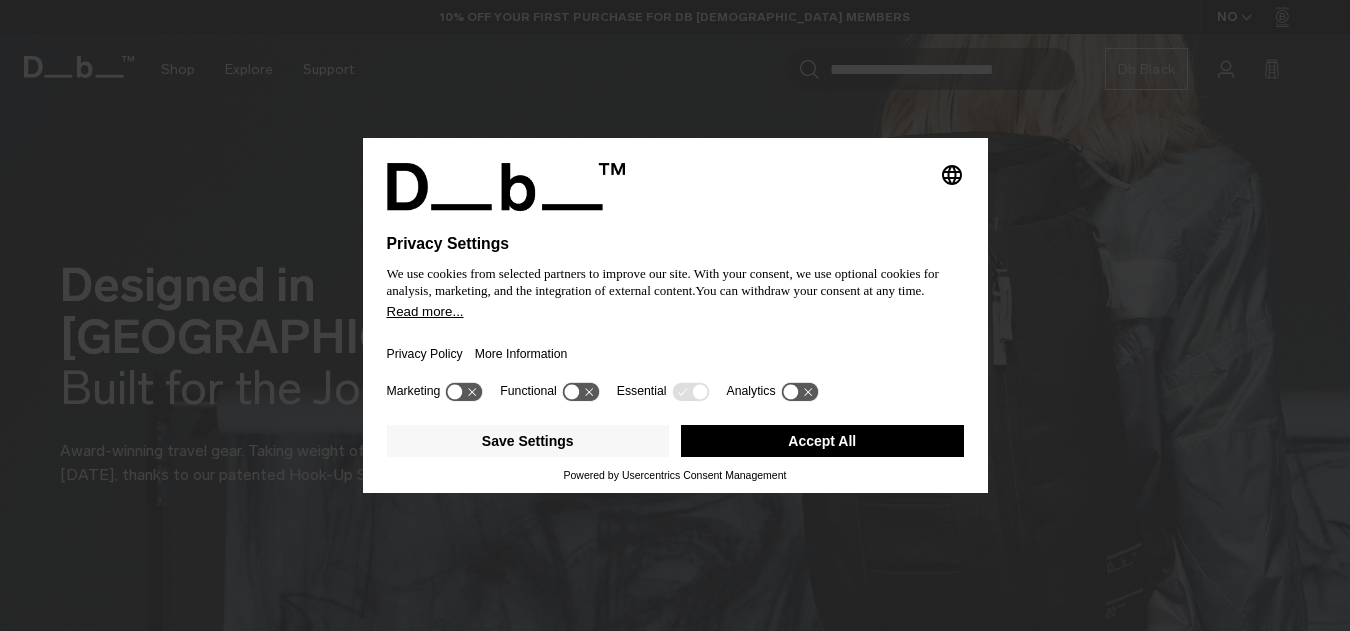 scroll, scrollTop: 0, scrollLeft: 0, axis: both 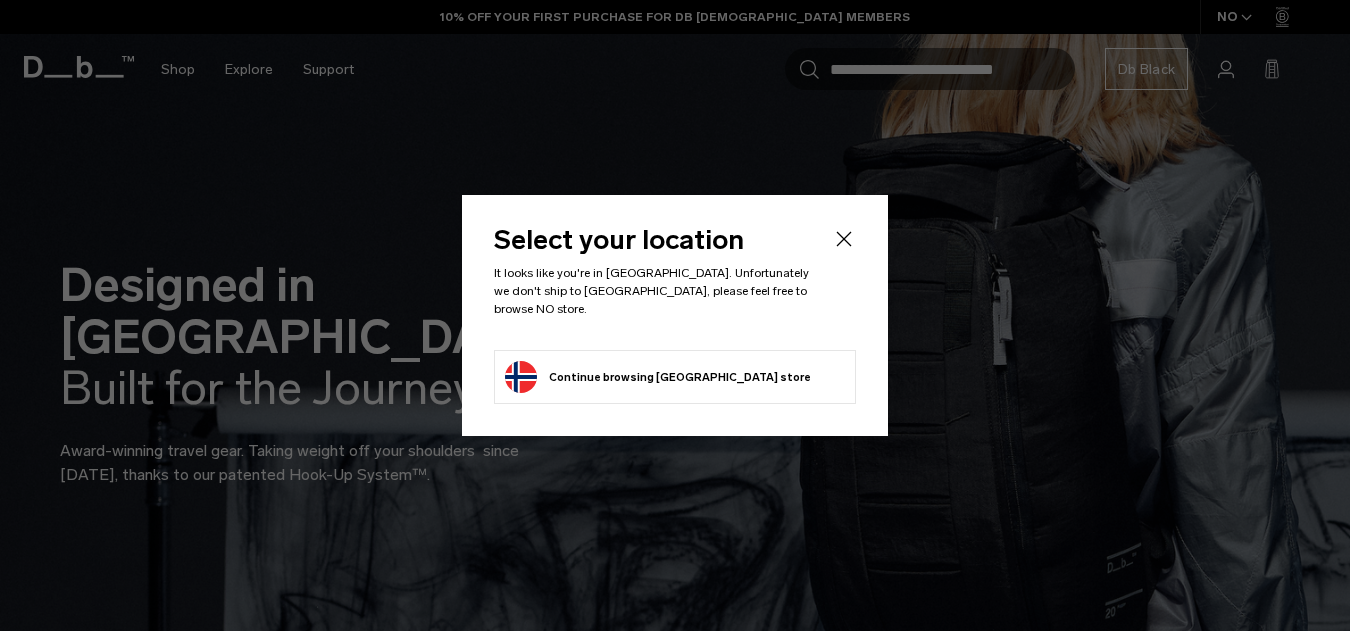 click 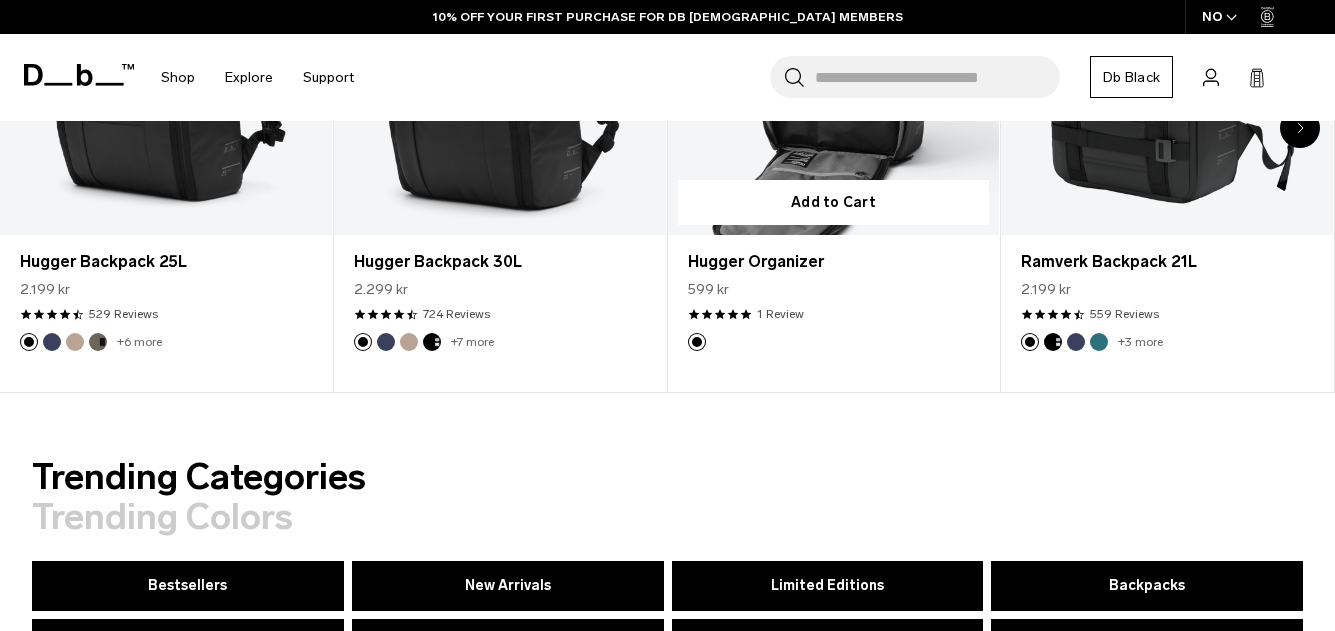 scroll, scrollTop: 500, scrollLeft: 0, axis: vertical 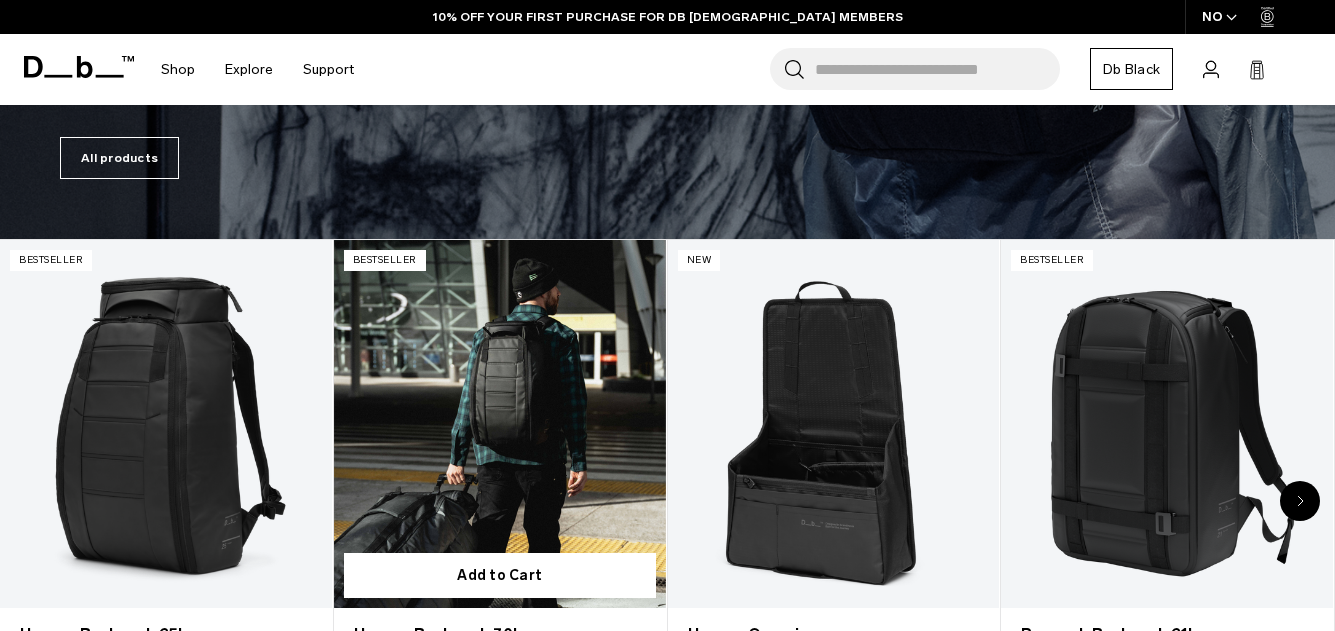 click at bounding box center (500, 424) 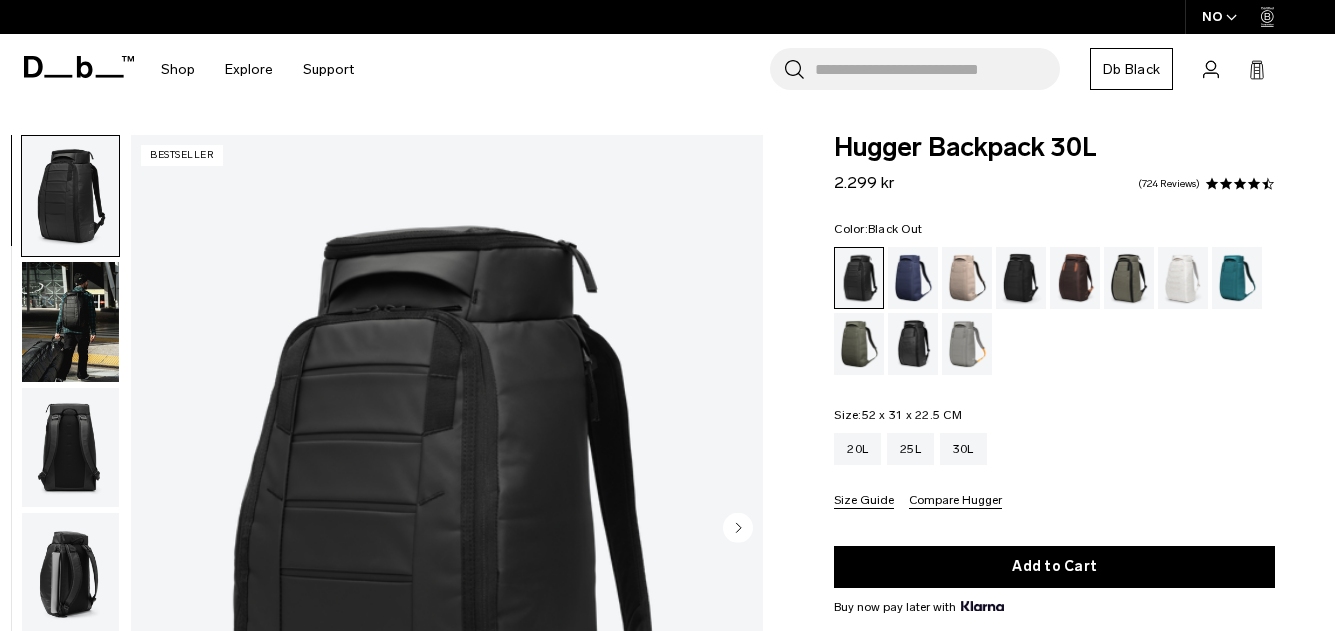 scroll, scrollTop: 100, scrollLeft: 0, axis: vertical 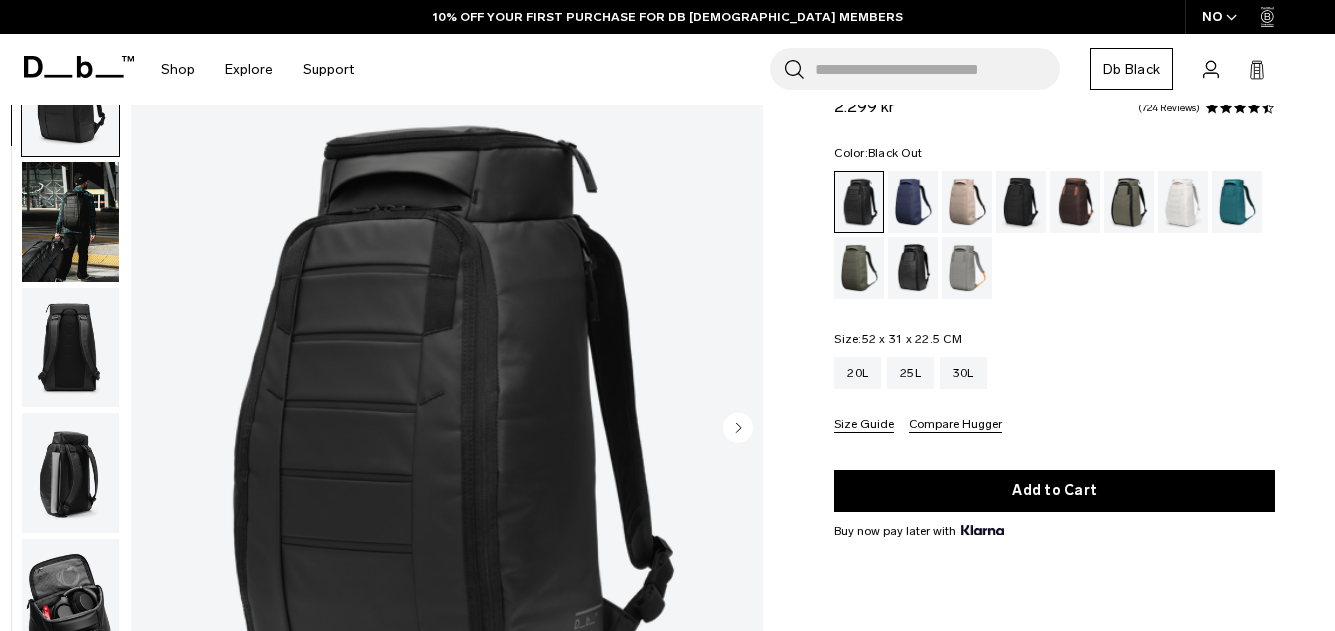 click at bounding box center [70, 222] 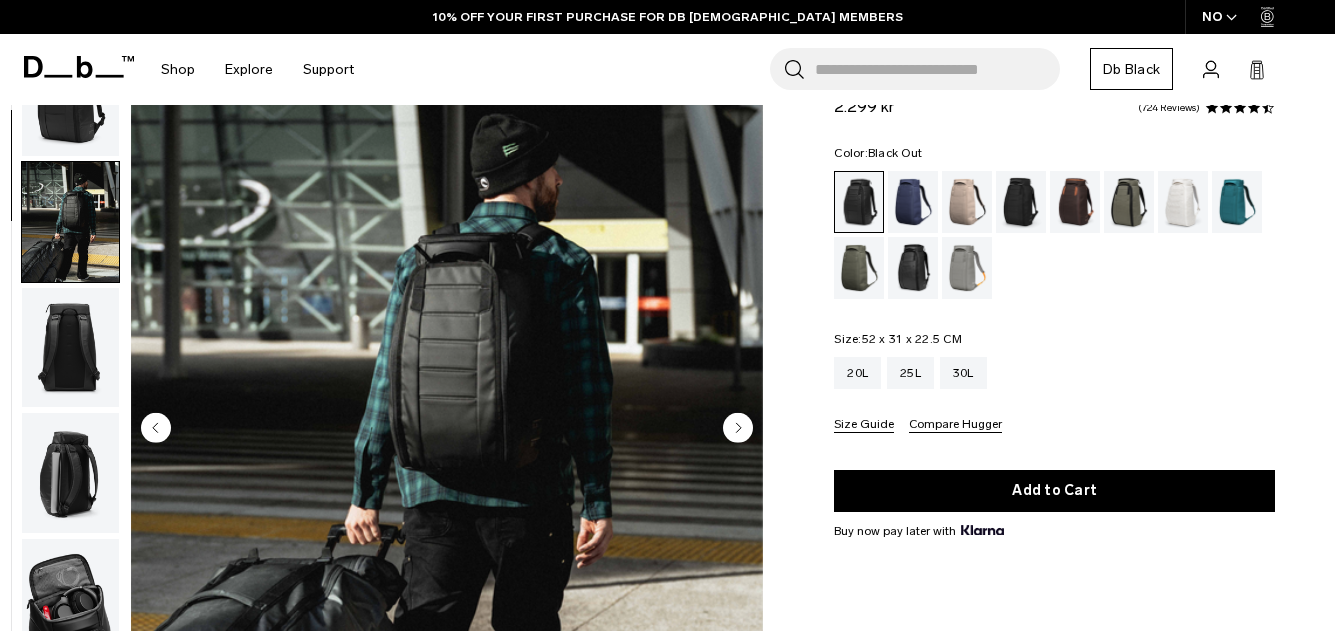 scroll, scrollTop: 126, scrollLeft: 0, axis: vertical 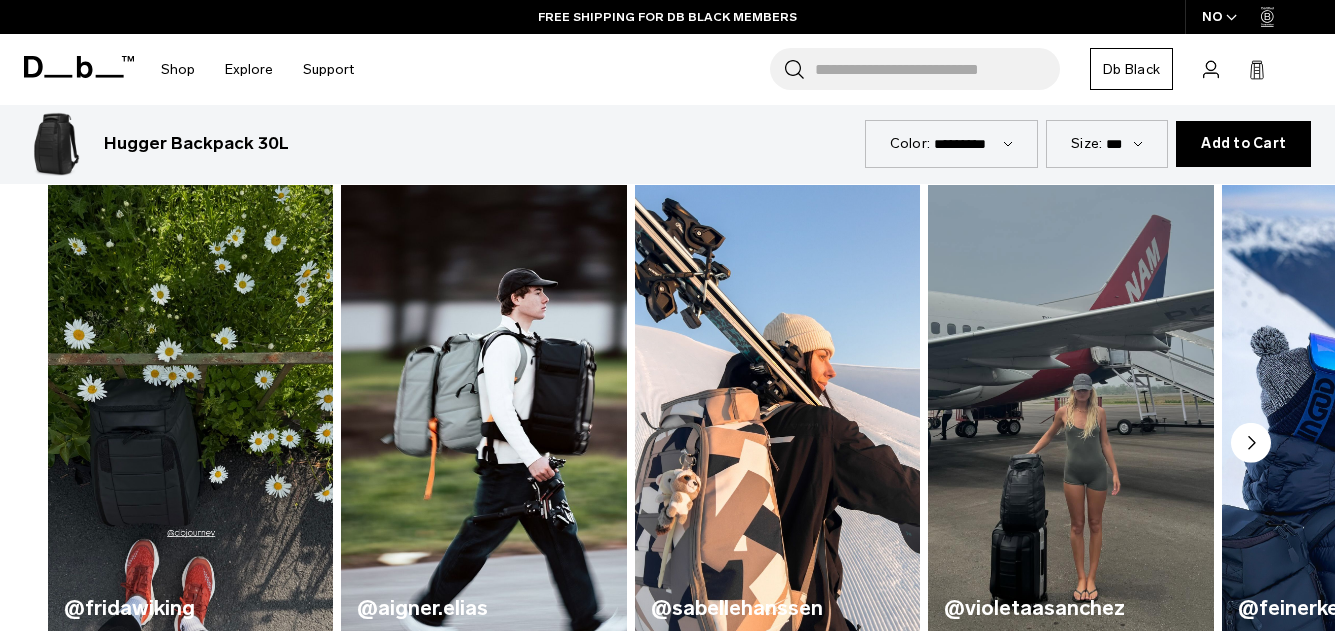 click at bounding box center (484, 420) 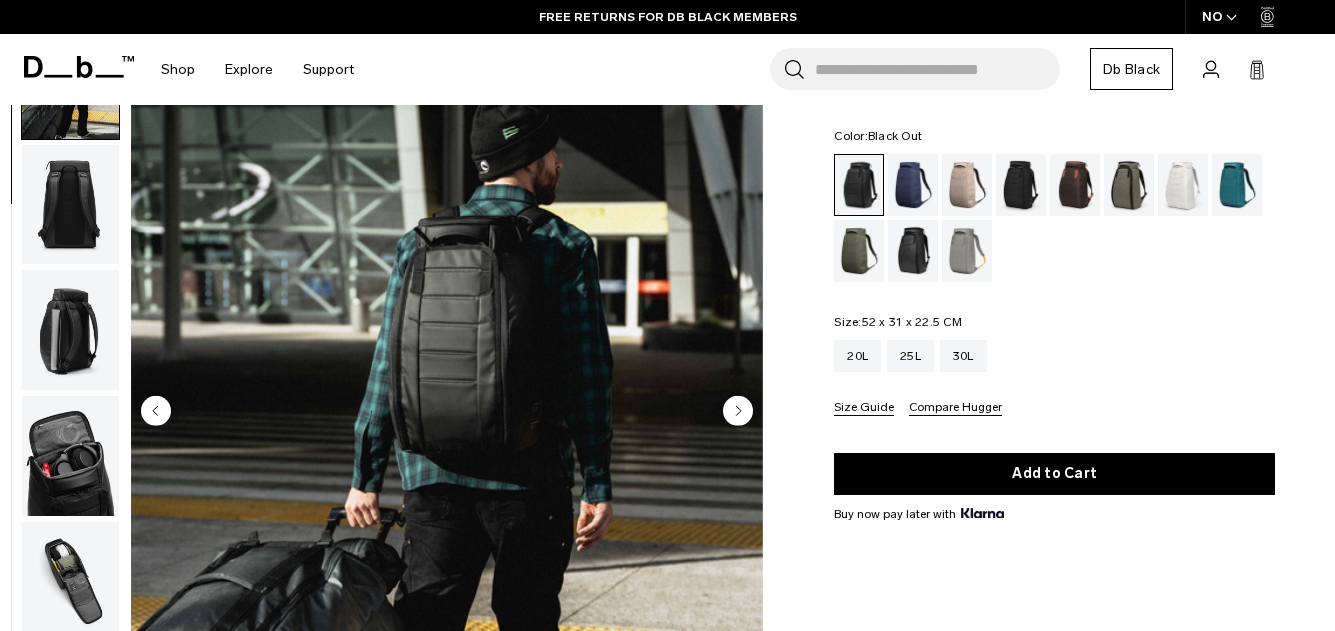scroll, scrollTop: 0, scrollLeft: 0, axis: both 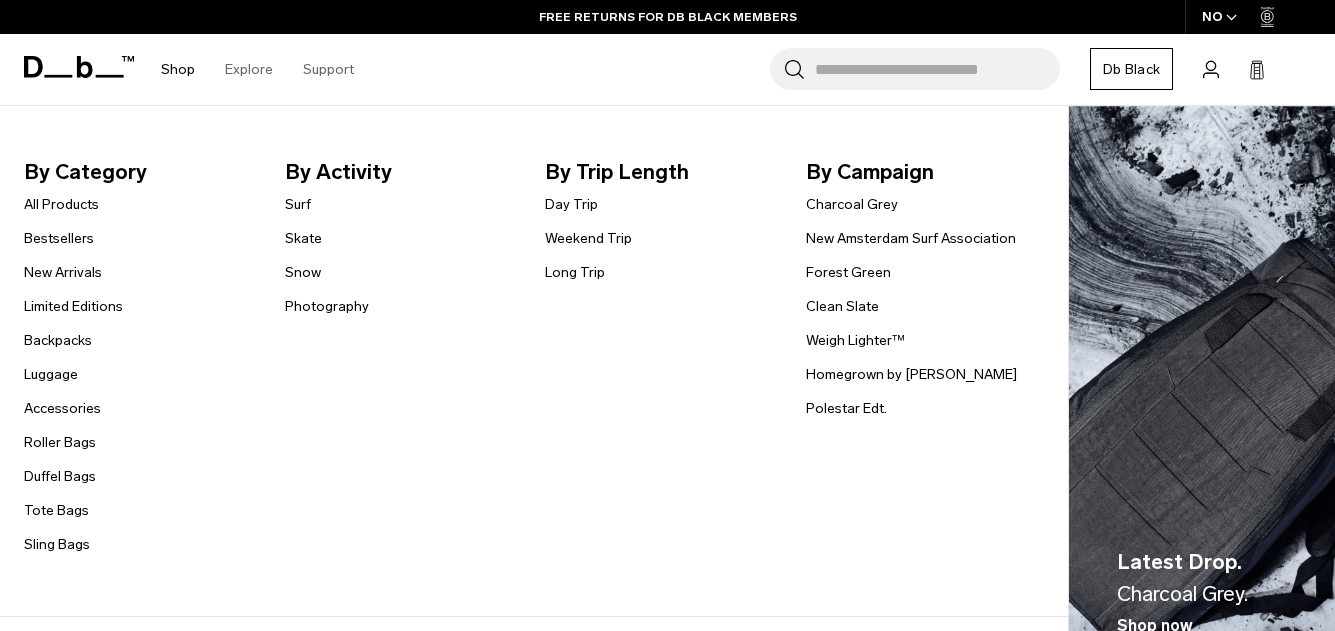 click on "Shop" at bounding box center [178, 69] 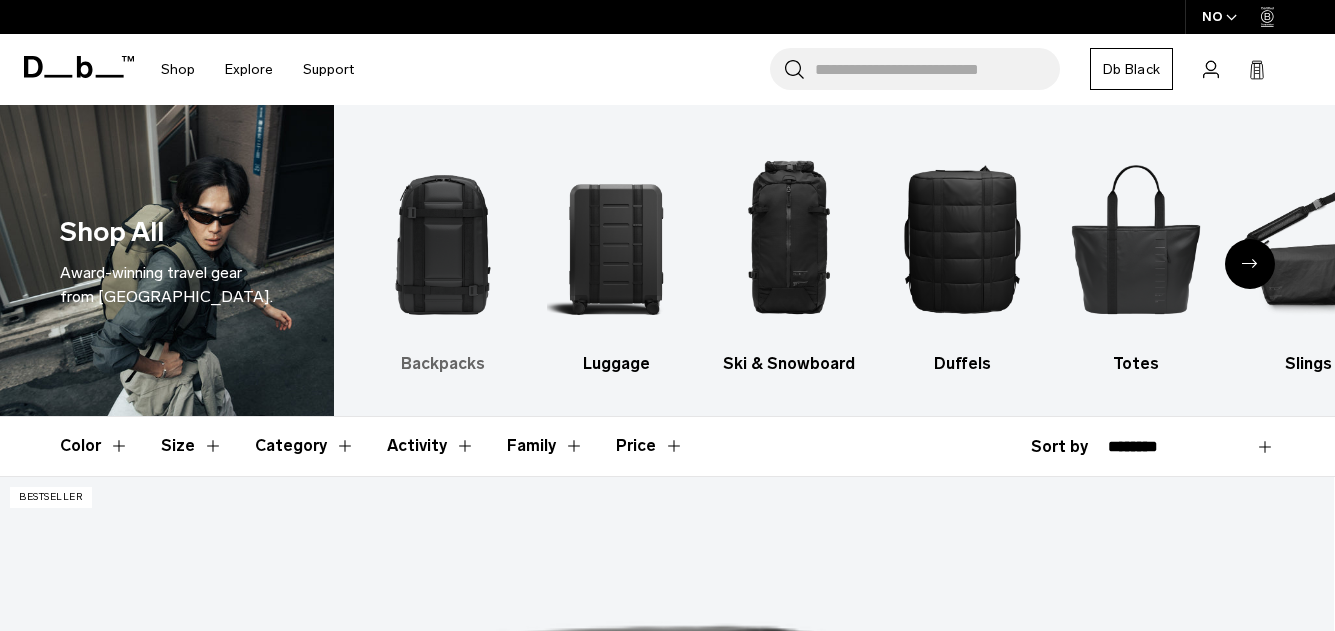 scroll, scrollTop: 0, scrollLeft: 0, axis: both 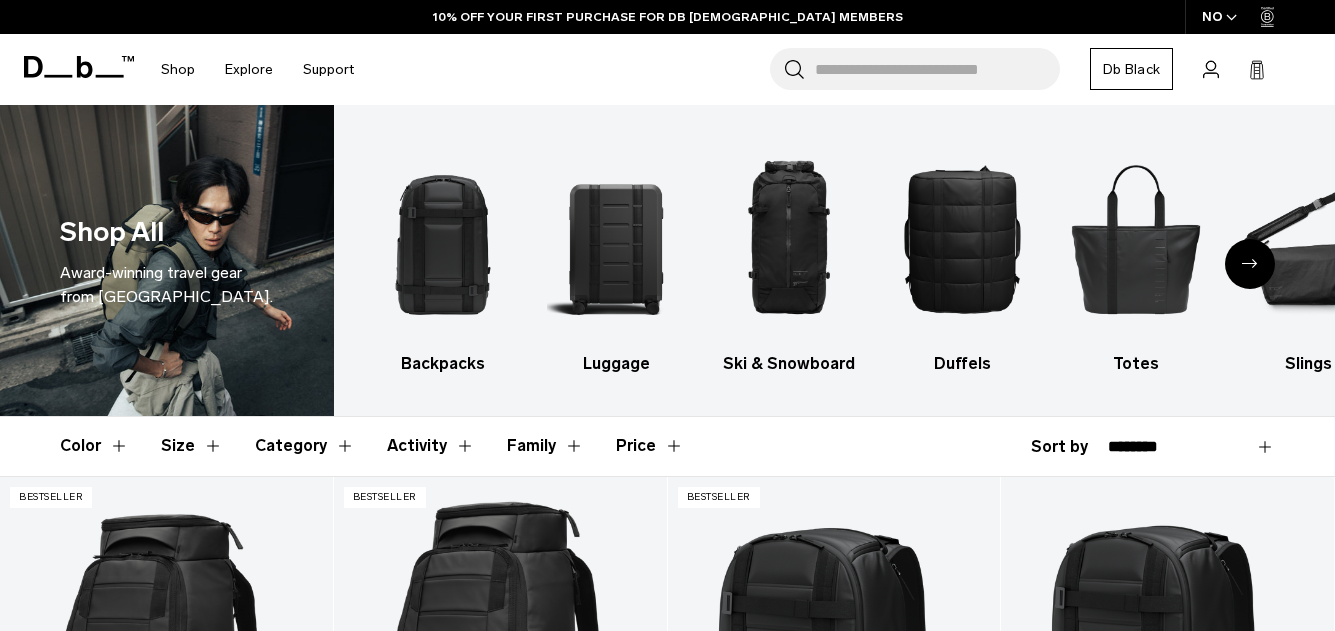 click on "Shop All" at bounding box center (112, 232) 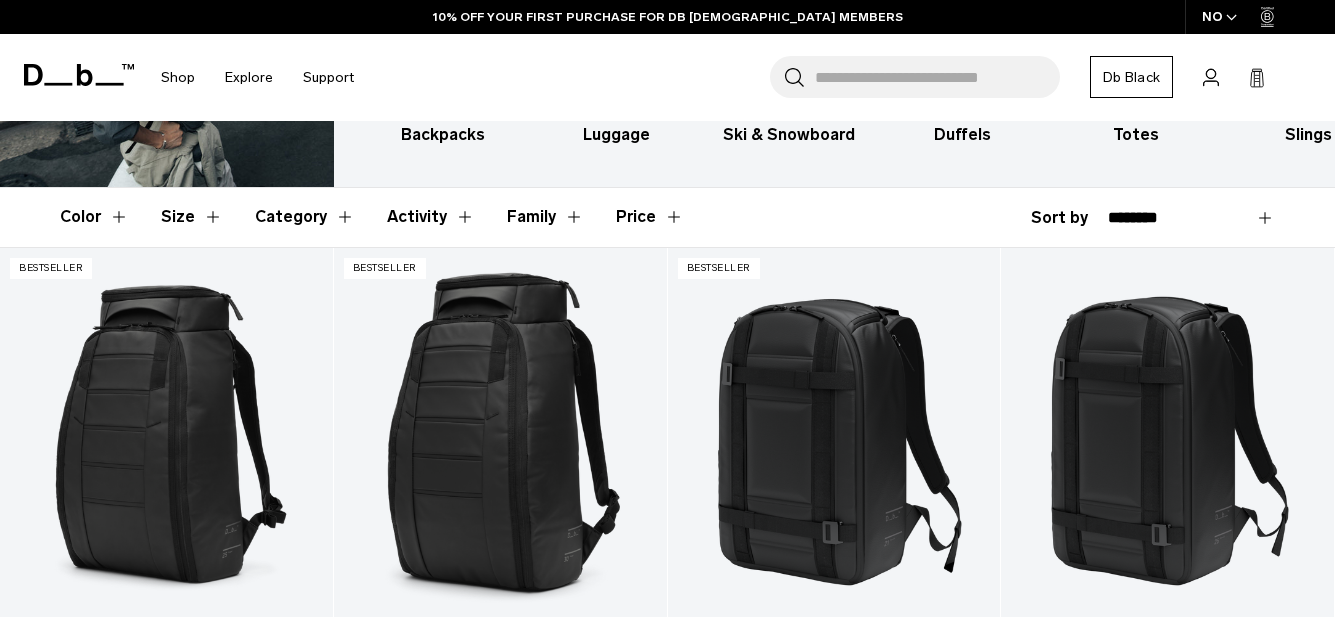 scroll, scrollTop: 0, scrollLeft: 0, axis: both 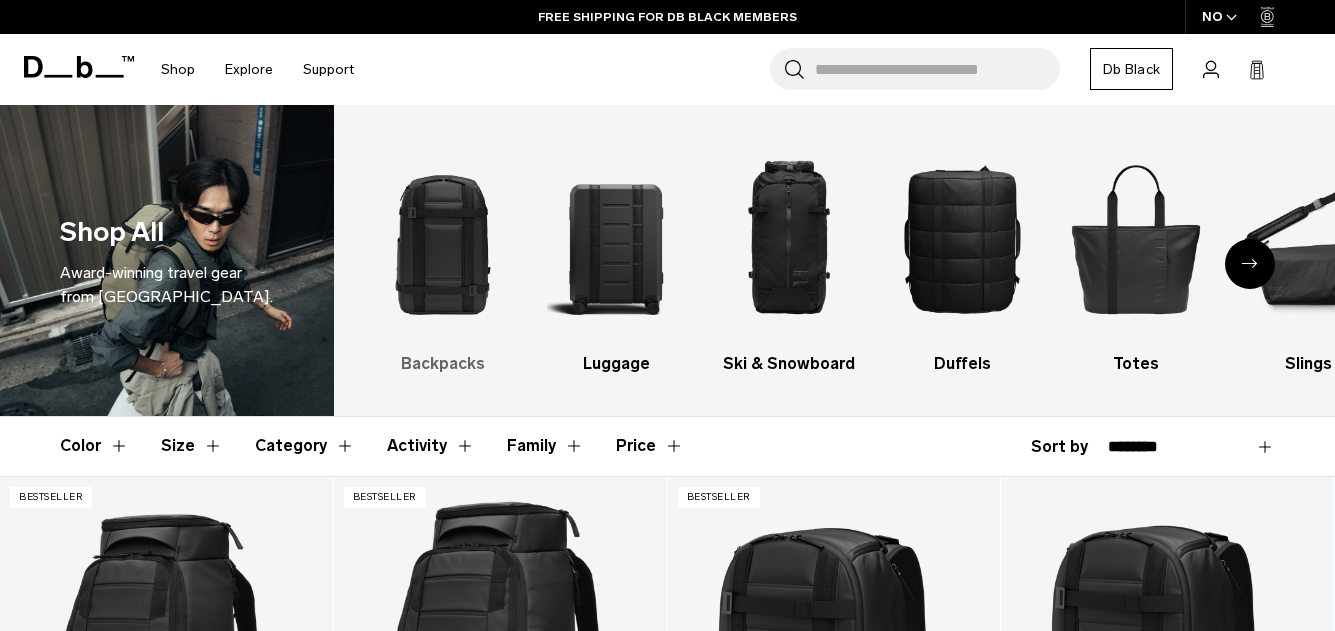 click at bounding box center [443, 238] 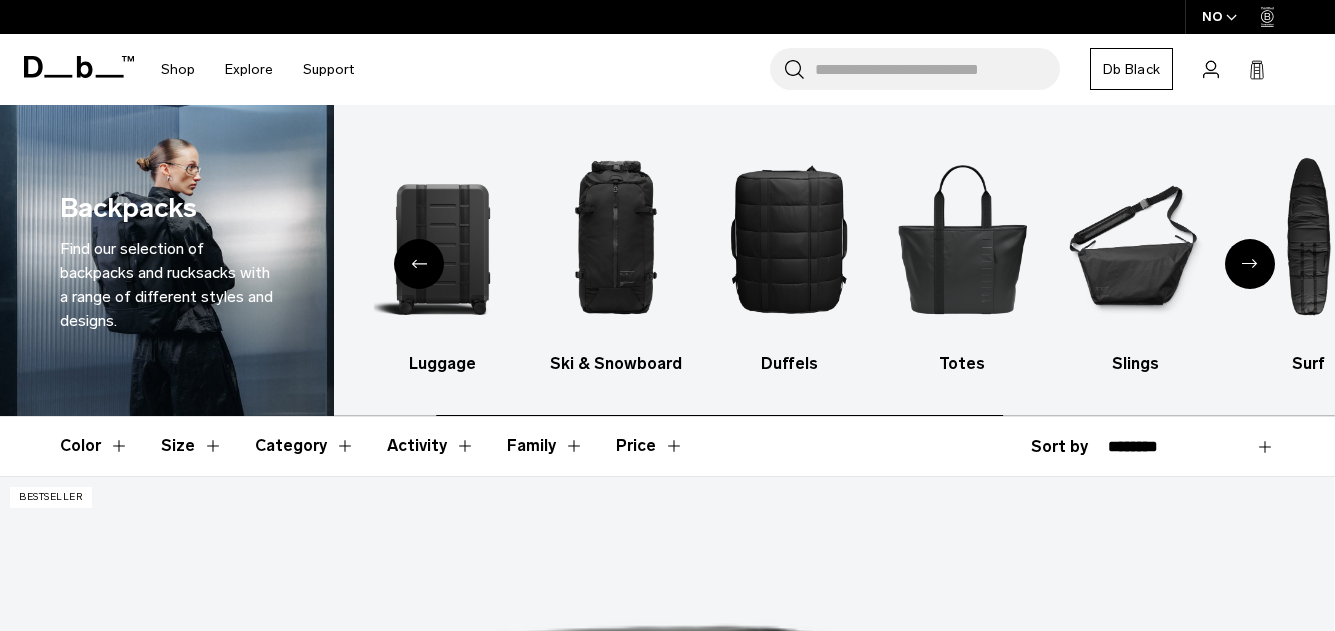 scroll, scrollTop: 0, scrollLeft: 0, axis: both 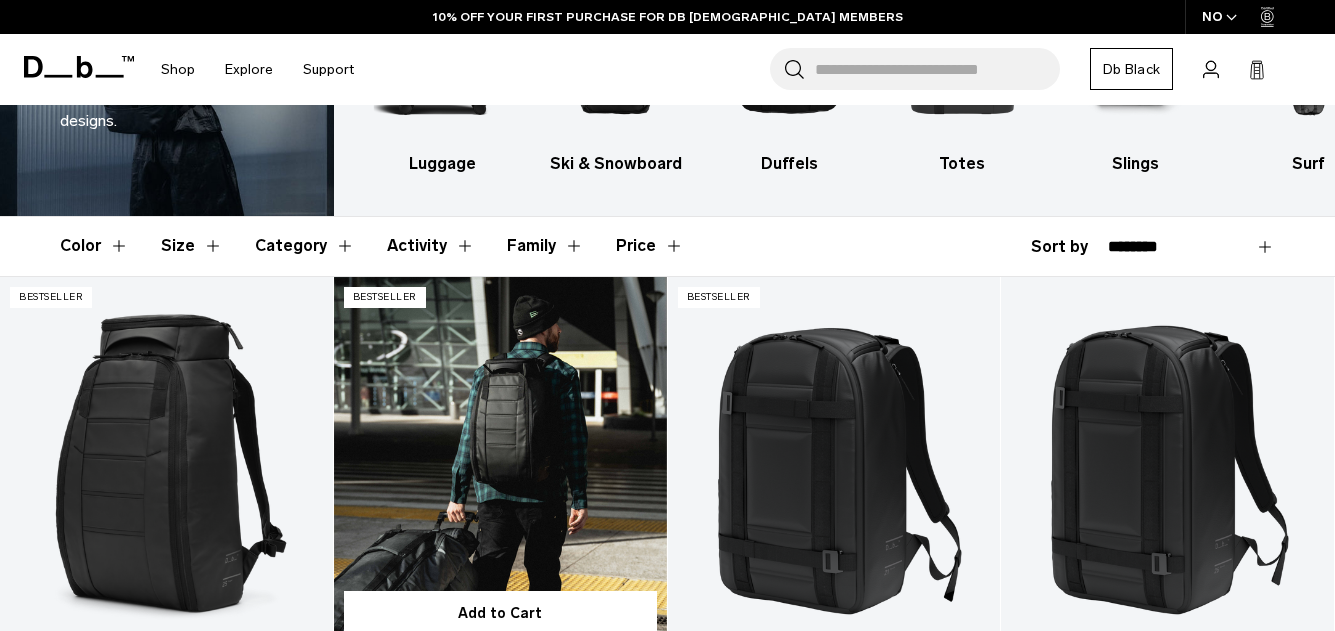 click at bounding box center (500, 462) 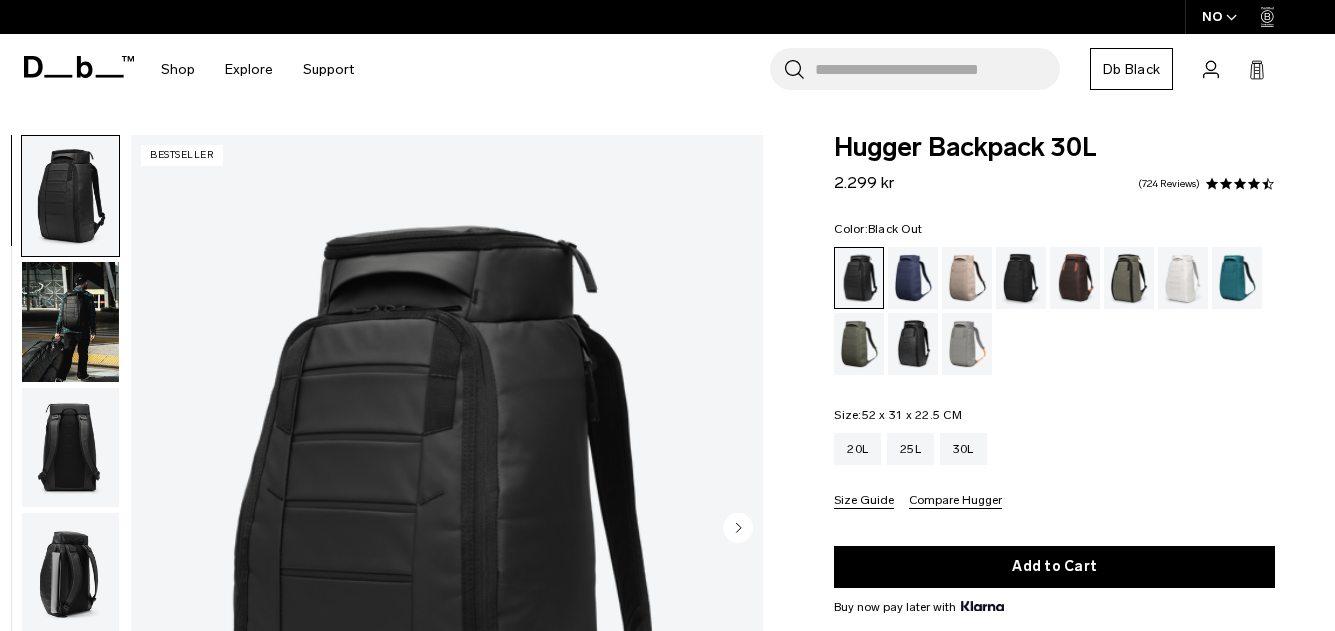 scroll, scrollTop: 0, scrollLeft: 0, axis: both 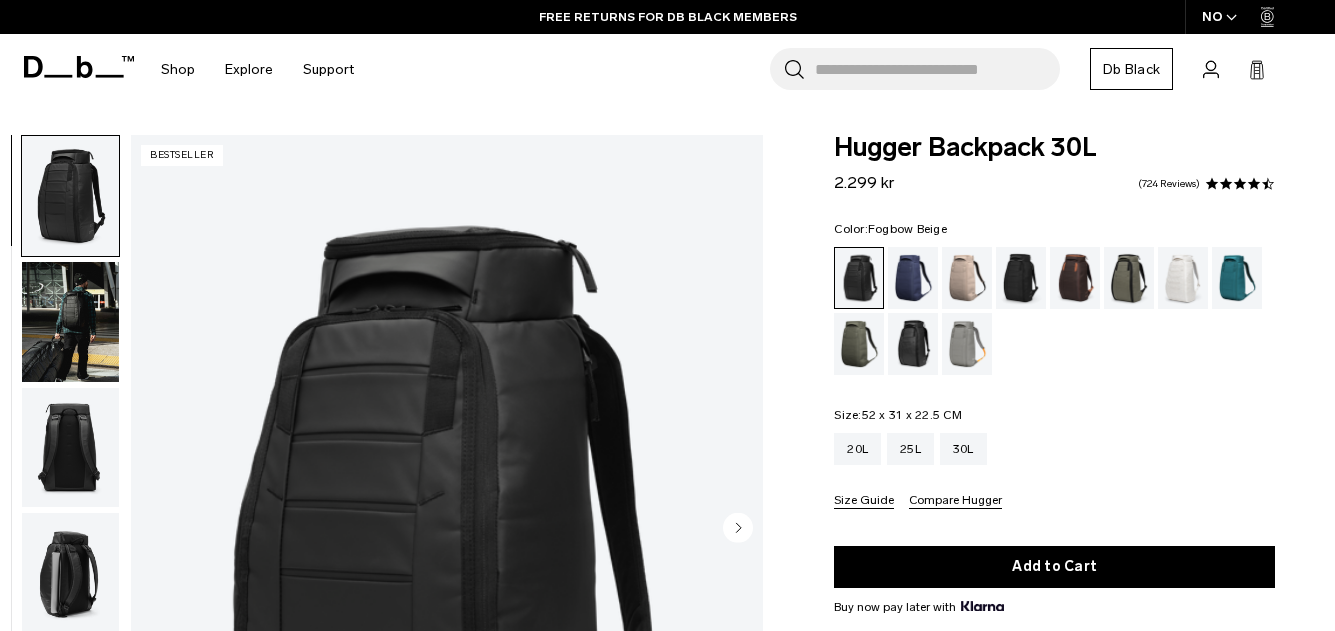 click at bounding box center [967, 278] 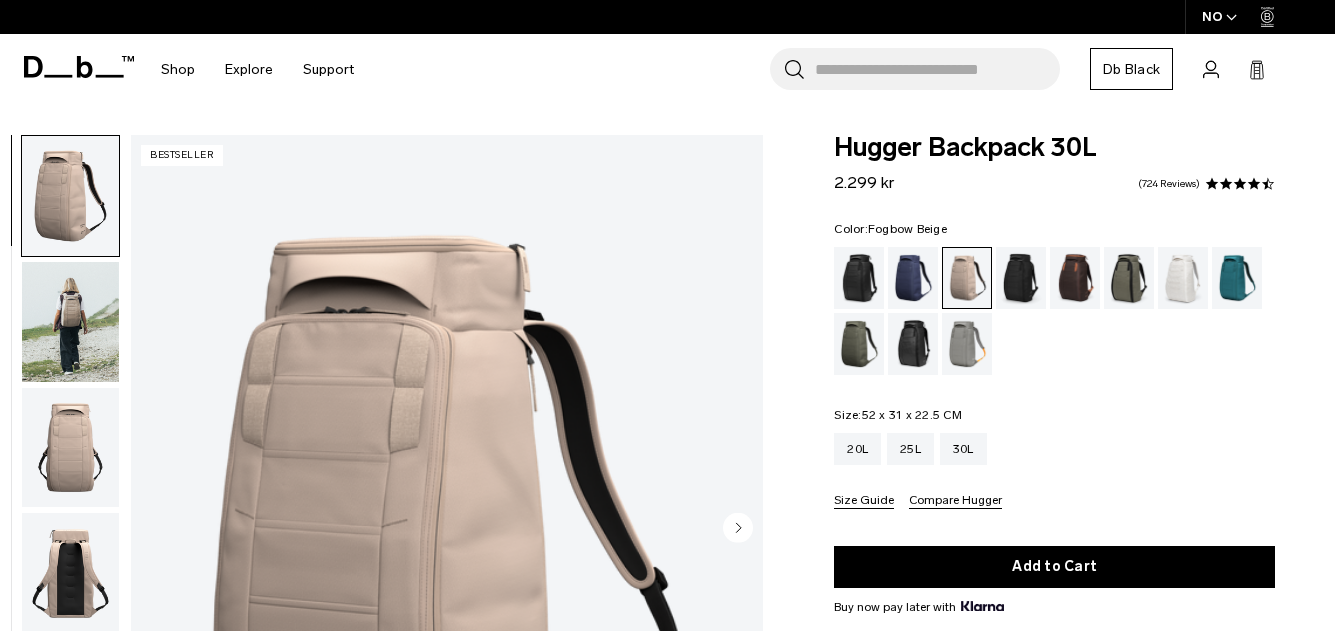 scroll, scrollTop: 0, scrollLeft: 0, axis: both 